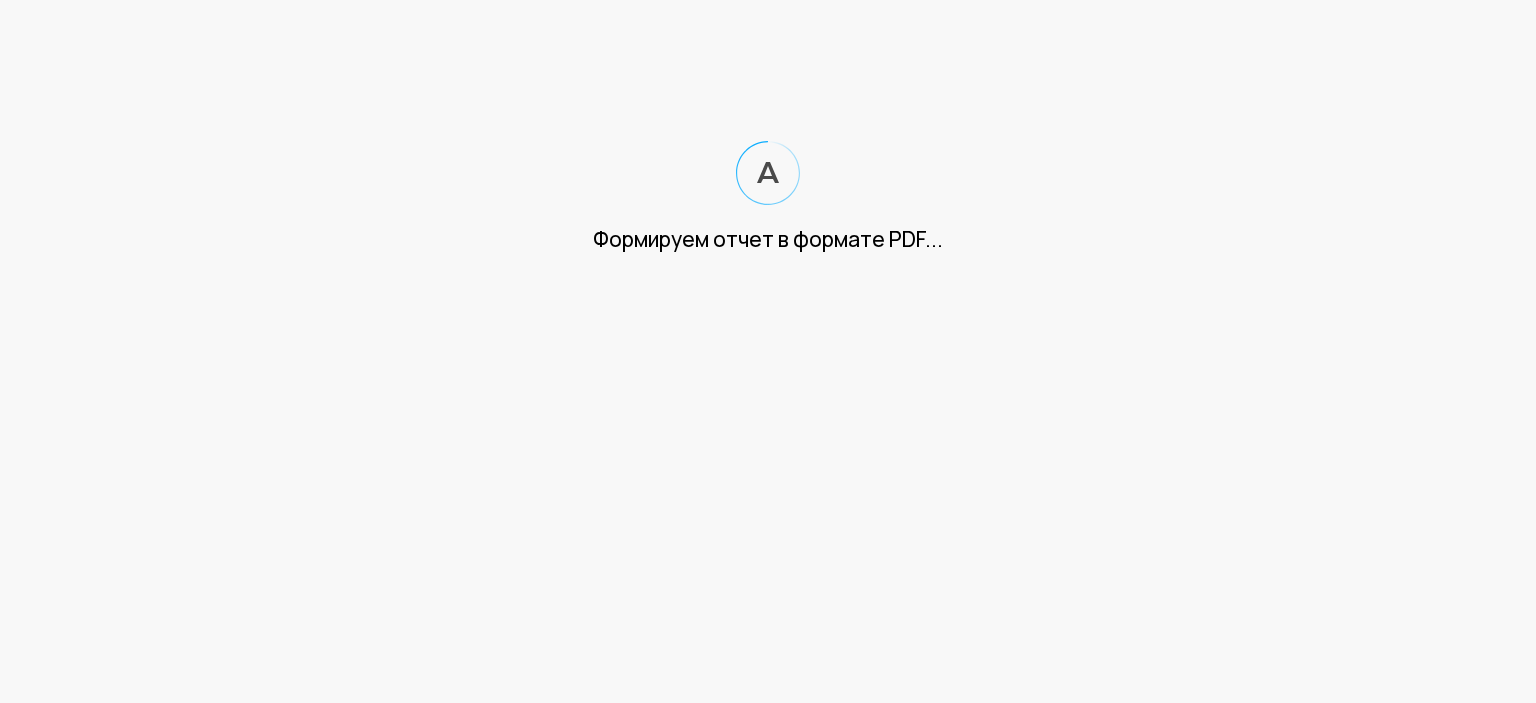 scroll, scrollTop: 0, scrollLeft: 0, axis: both 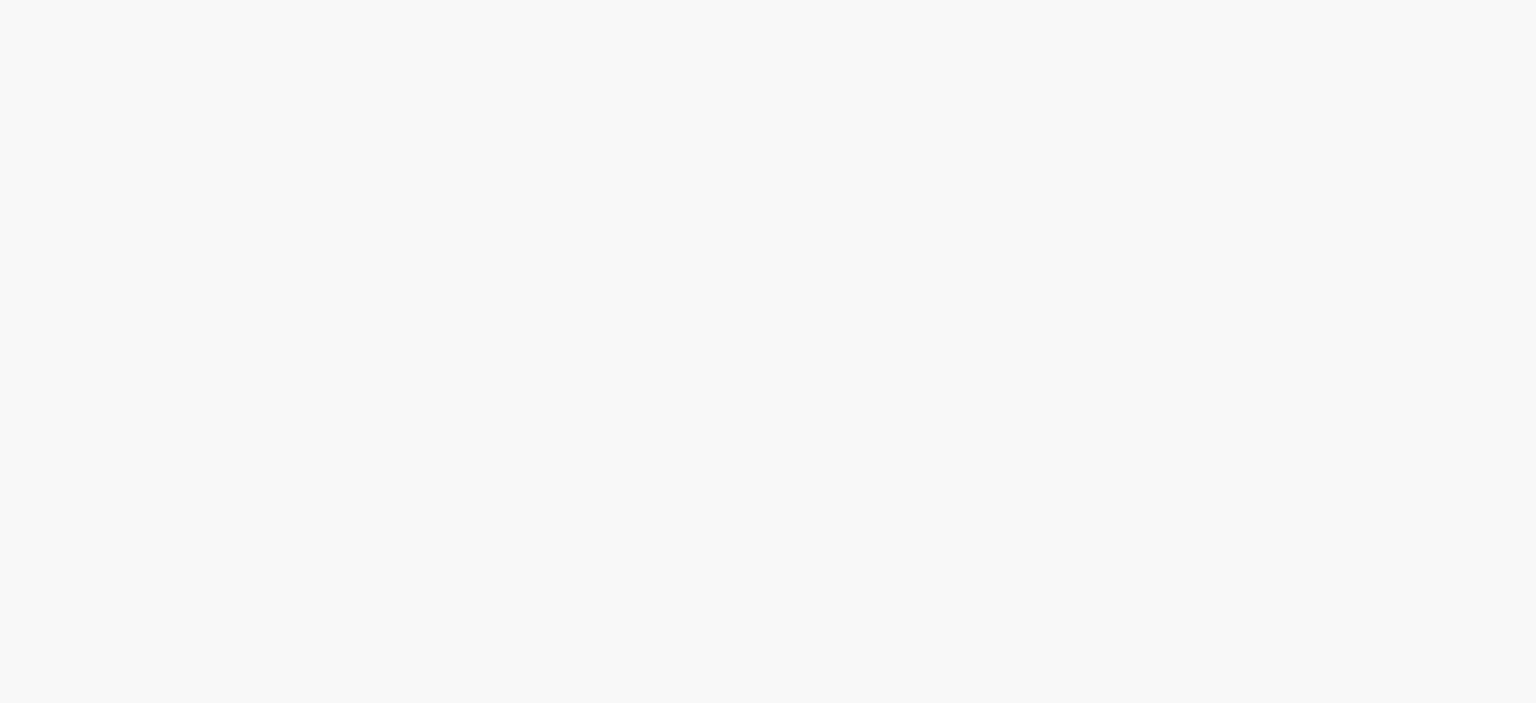 click at bounding box center (768, 0) 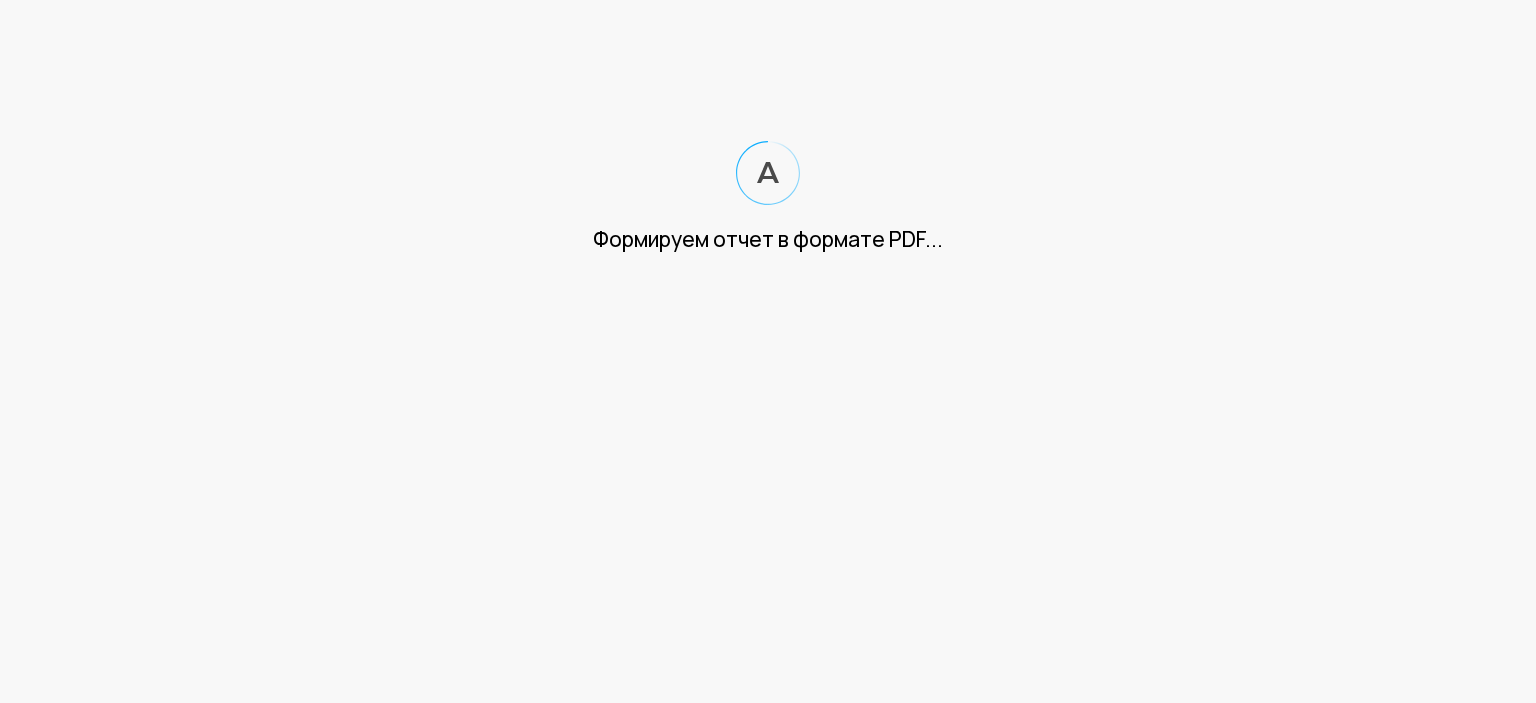 scroll, scrollTop: 0, scrollLeft: 0, axis: both 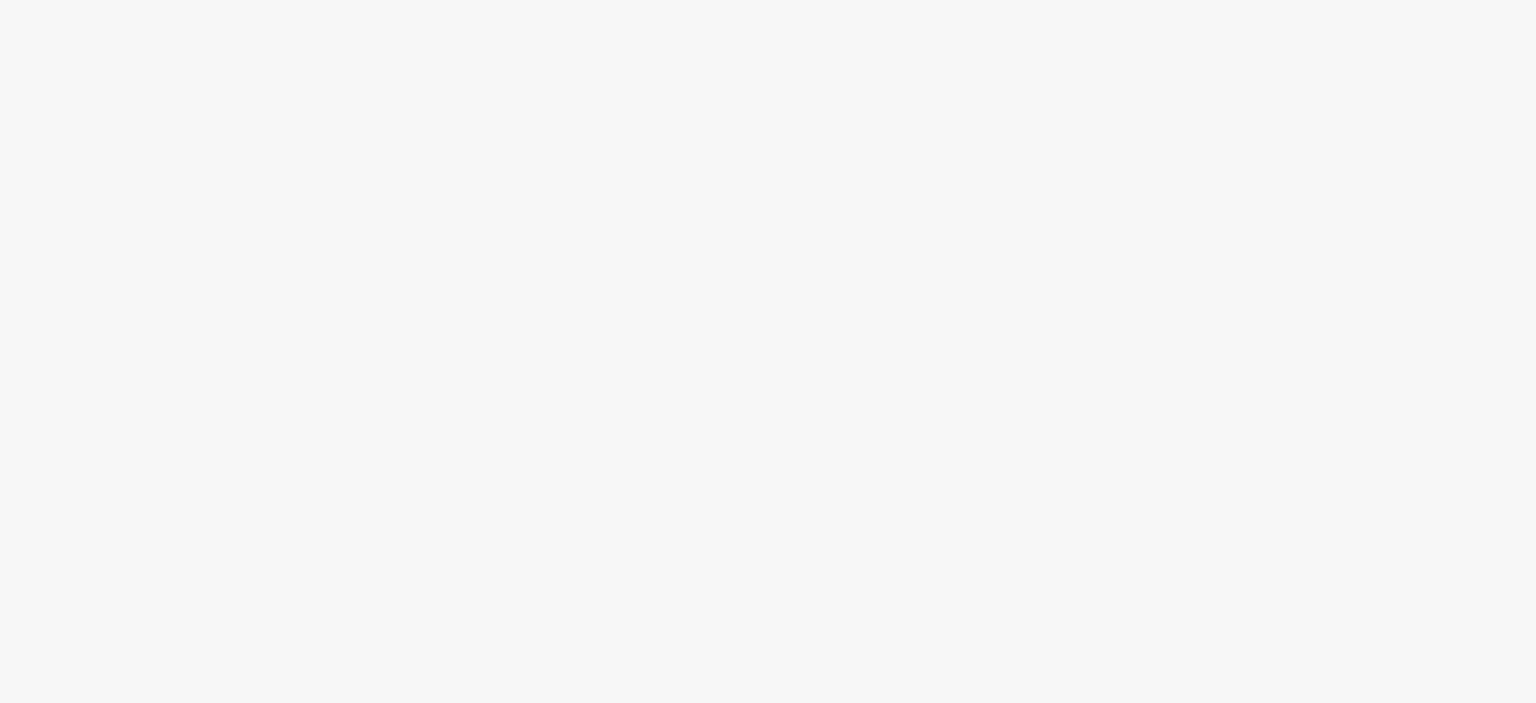 click at bounding box center (768, 0) 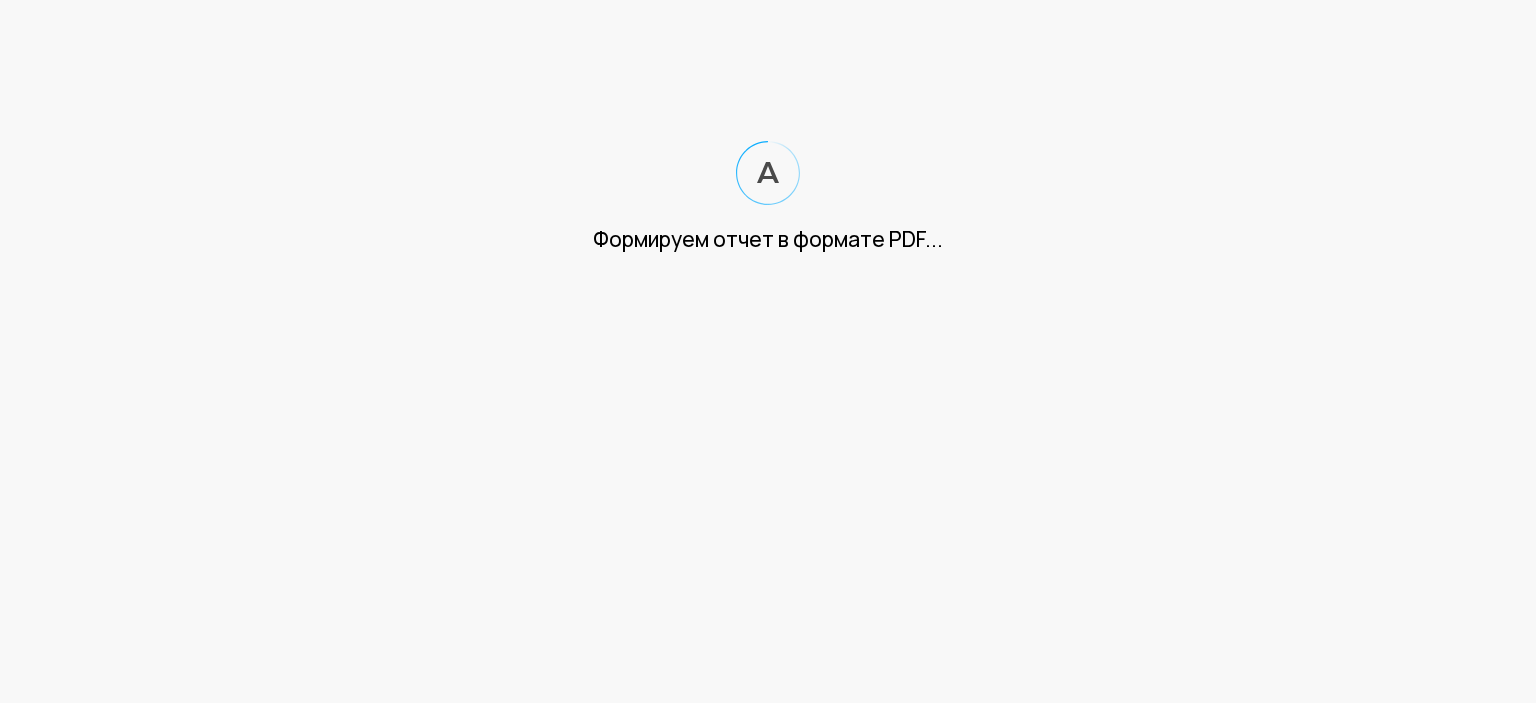 scroll, scrollTop: 0, scrollLeft: 0, axis: both 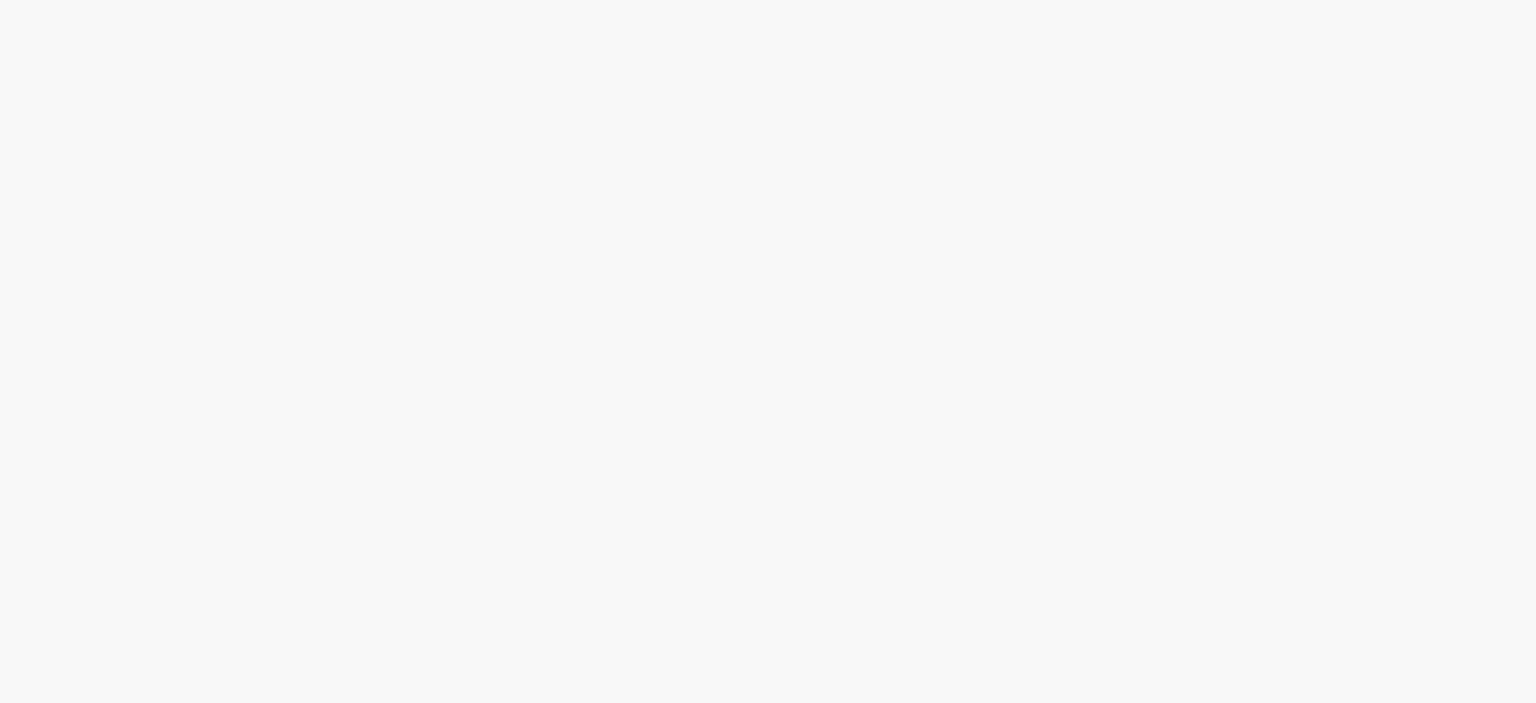 click at bounding box center [768, 0] 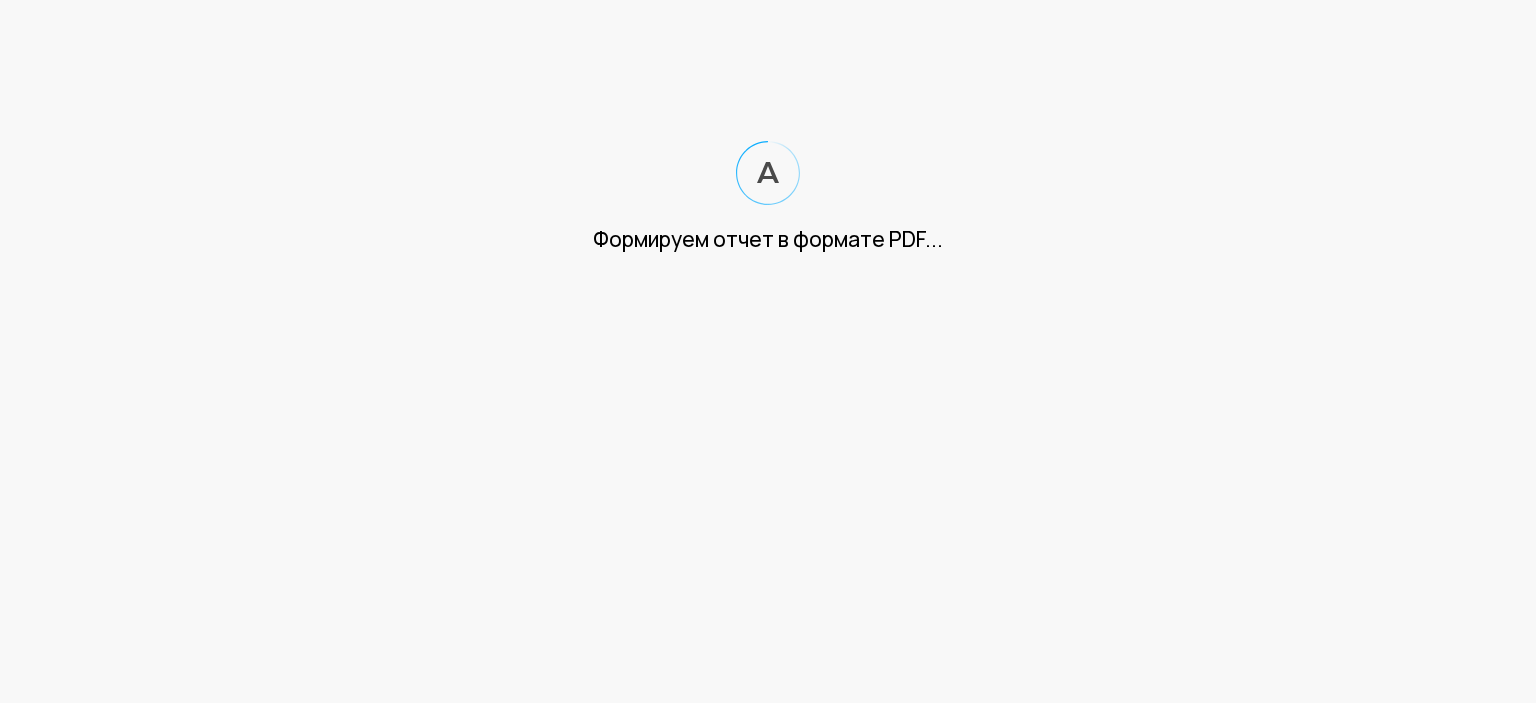 scroll, scrollTop: 0, scrollLeft: 0, axis: both 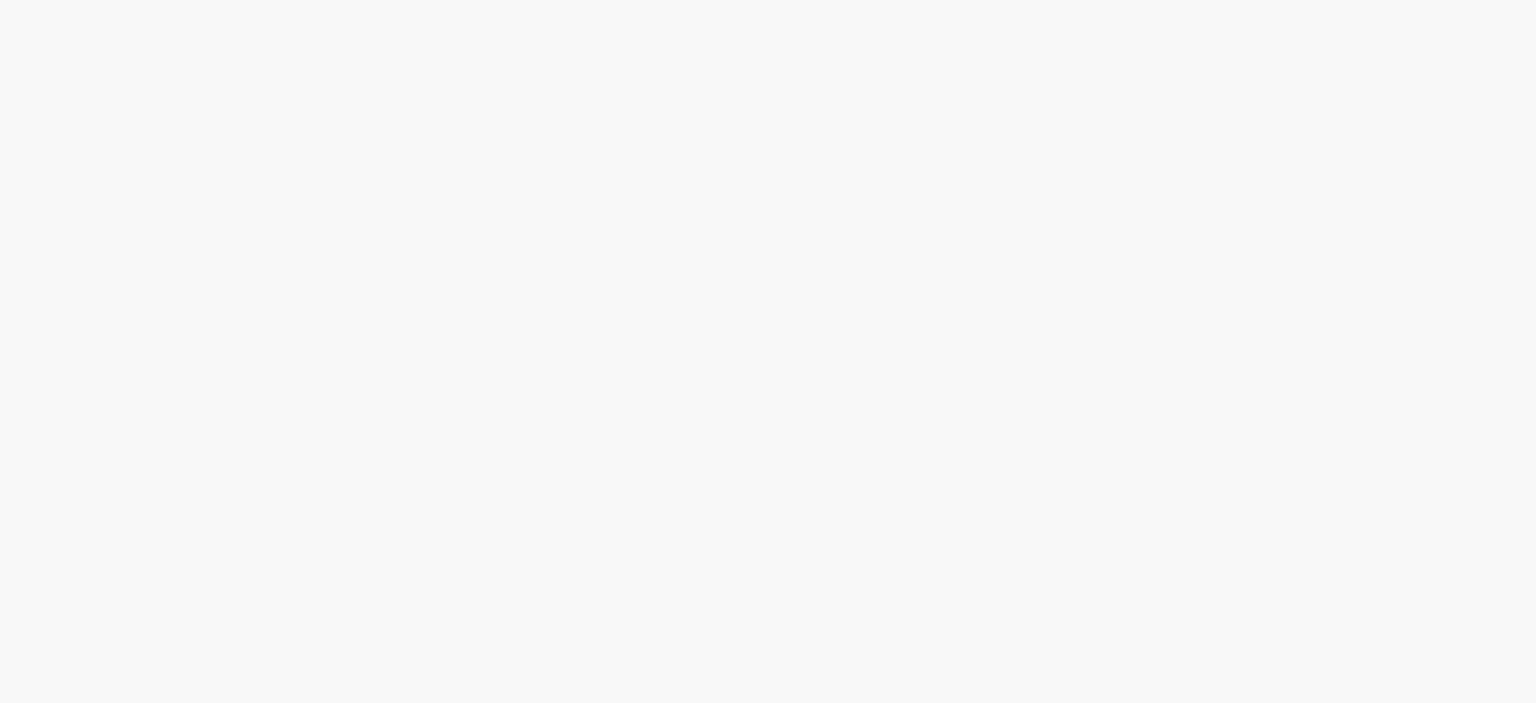 click at bounding box center [768, 0] 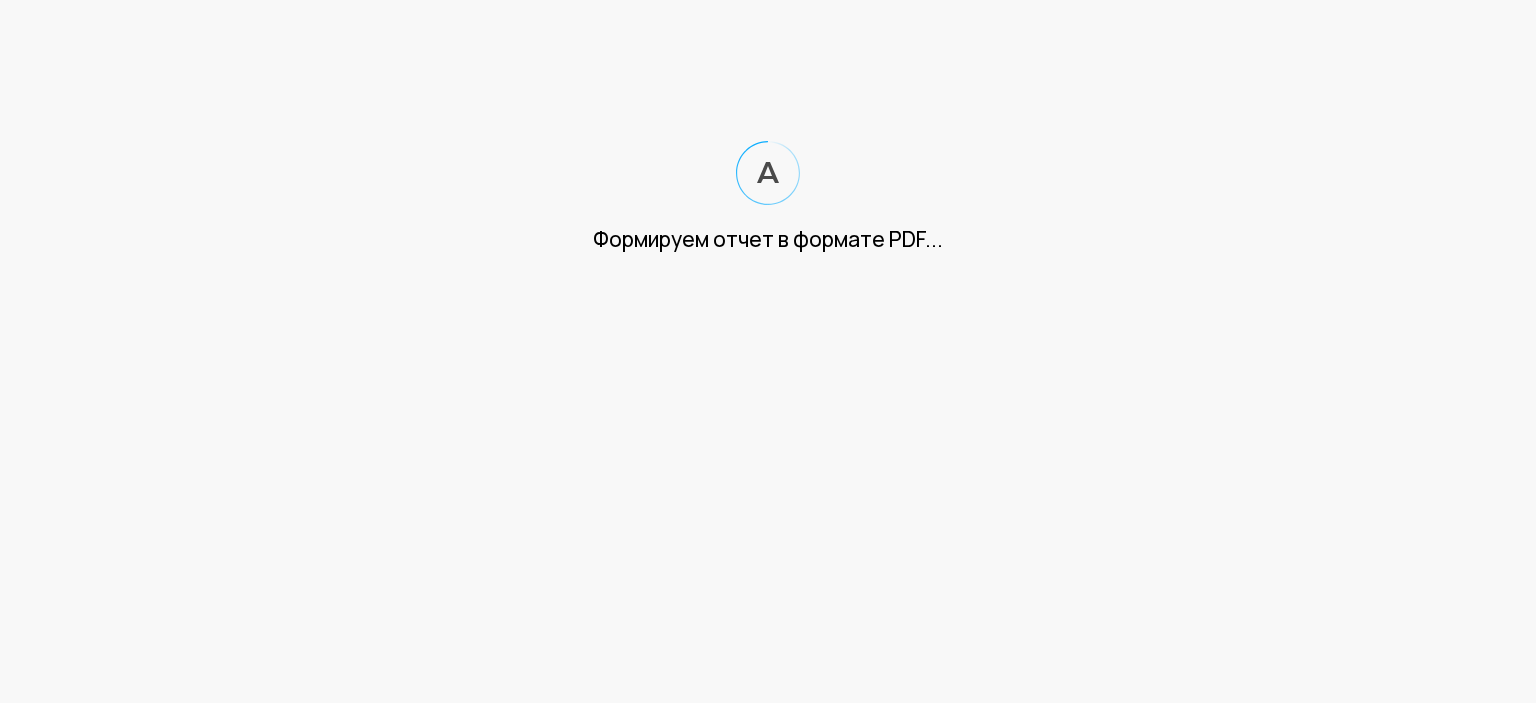 scroll, scrollTop: 0, scrollLeft: 0, axis: both 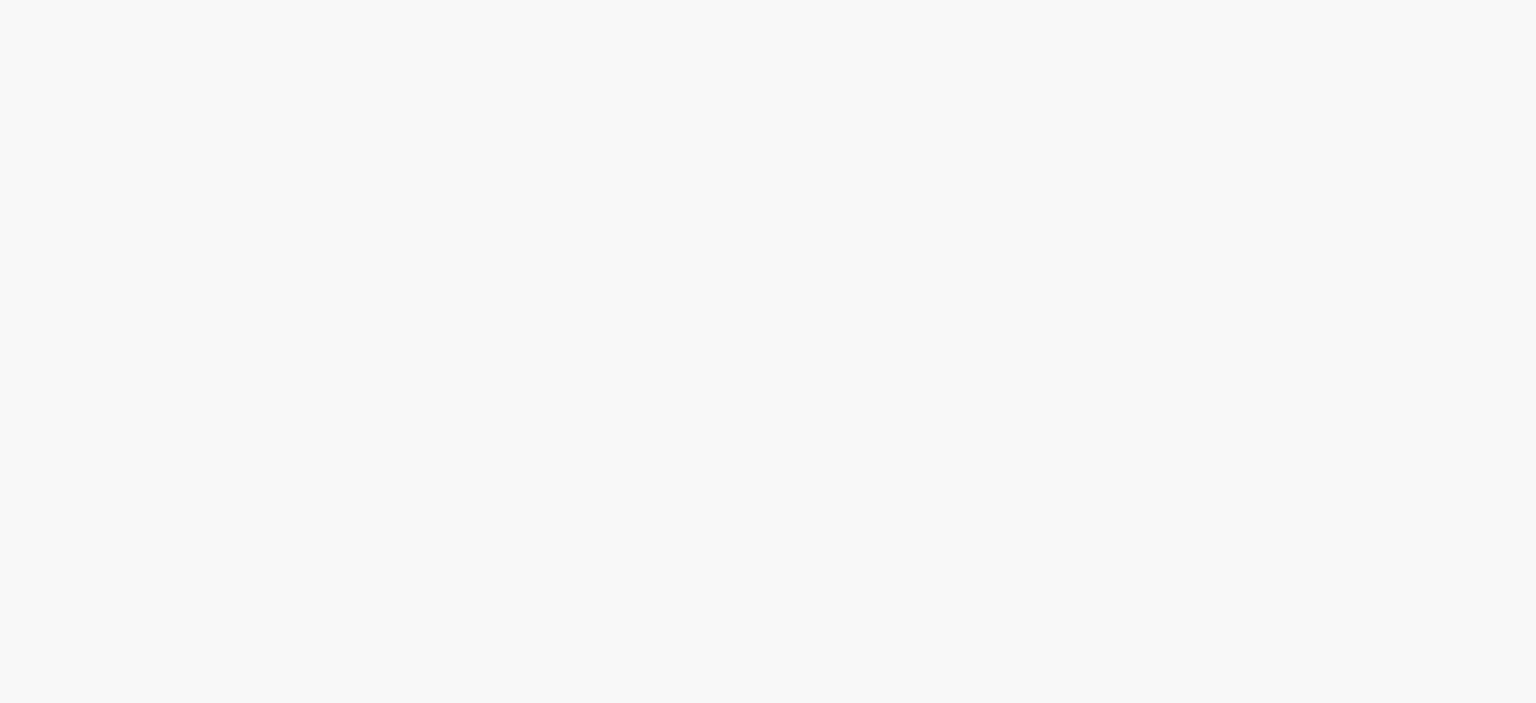 click at bounding box center [768, 0] 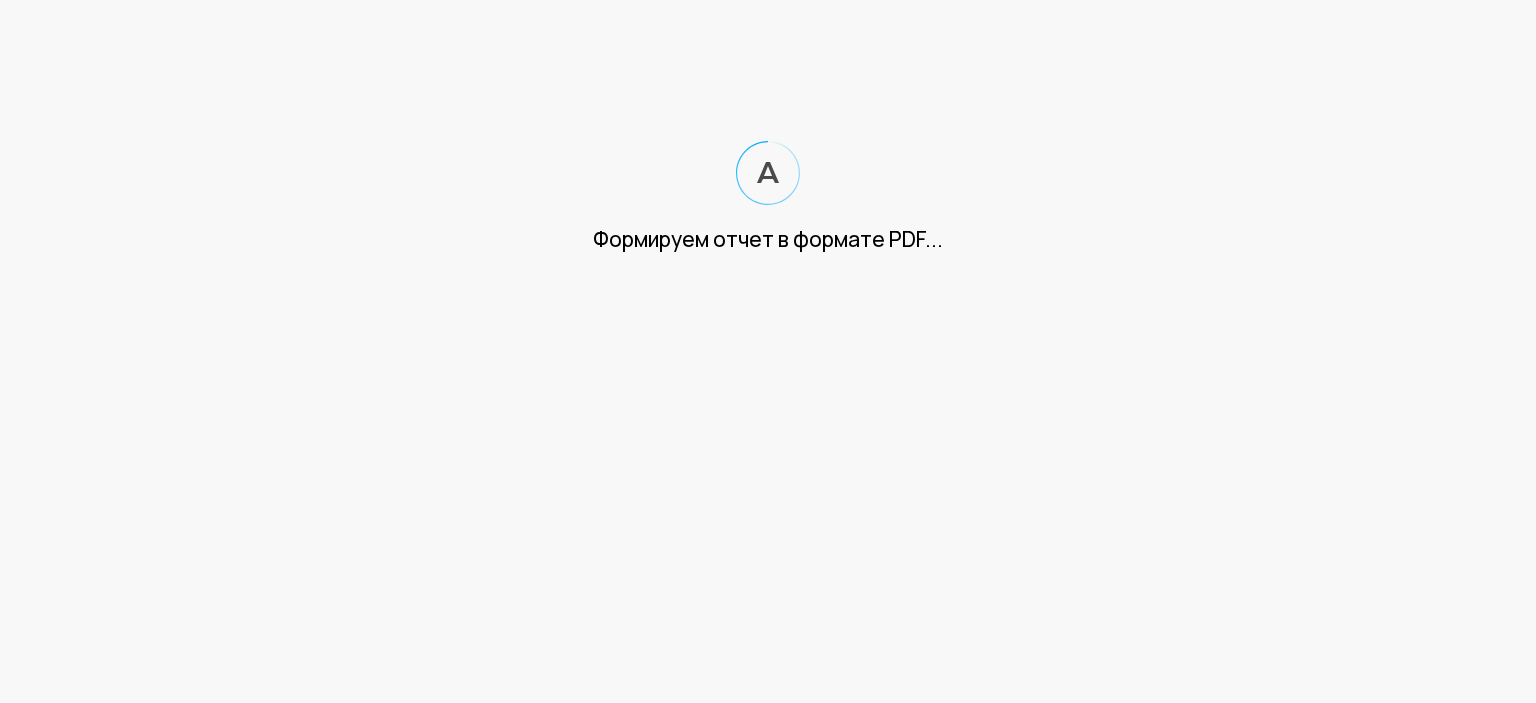 scroll, scrollTop: 0, scrollLeft: 0, axis: both 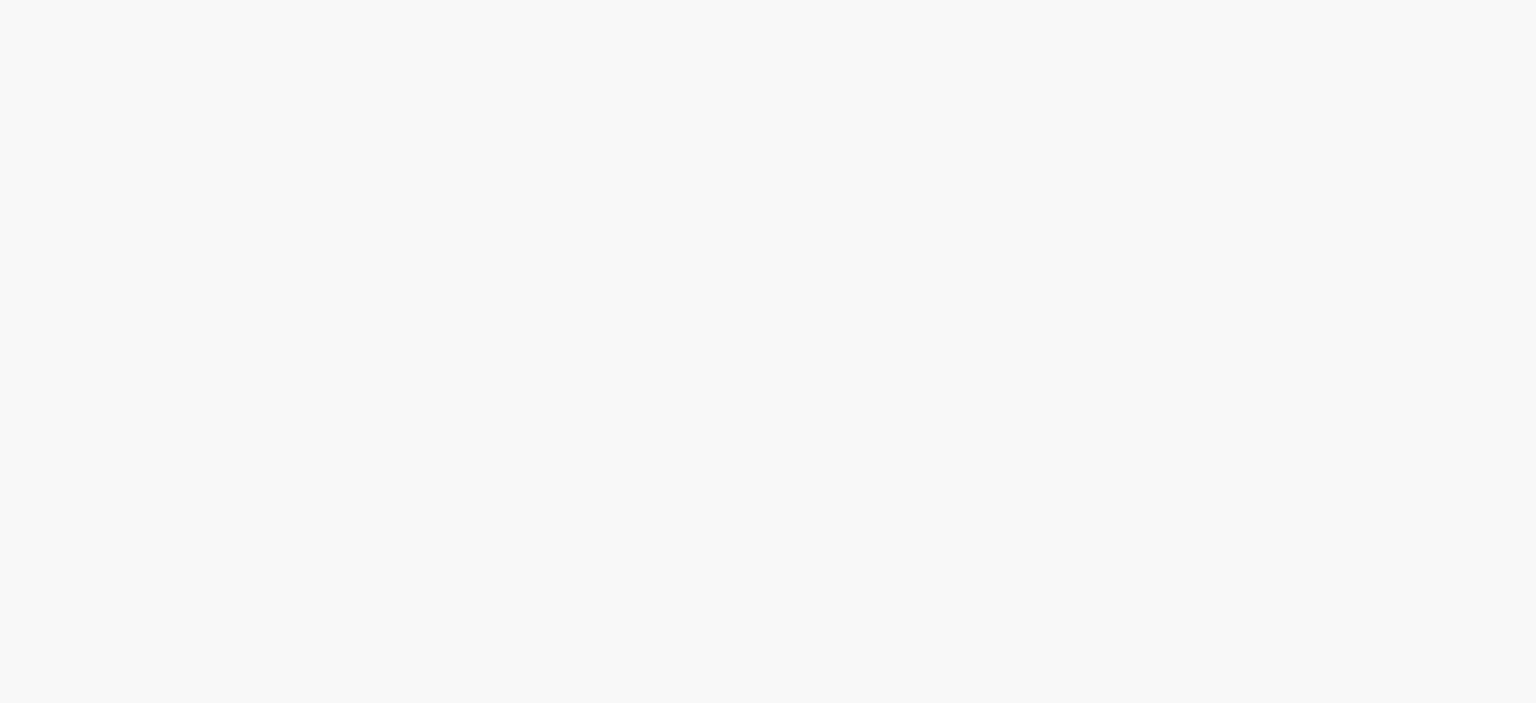 click at bounding box center (768, 0) 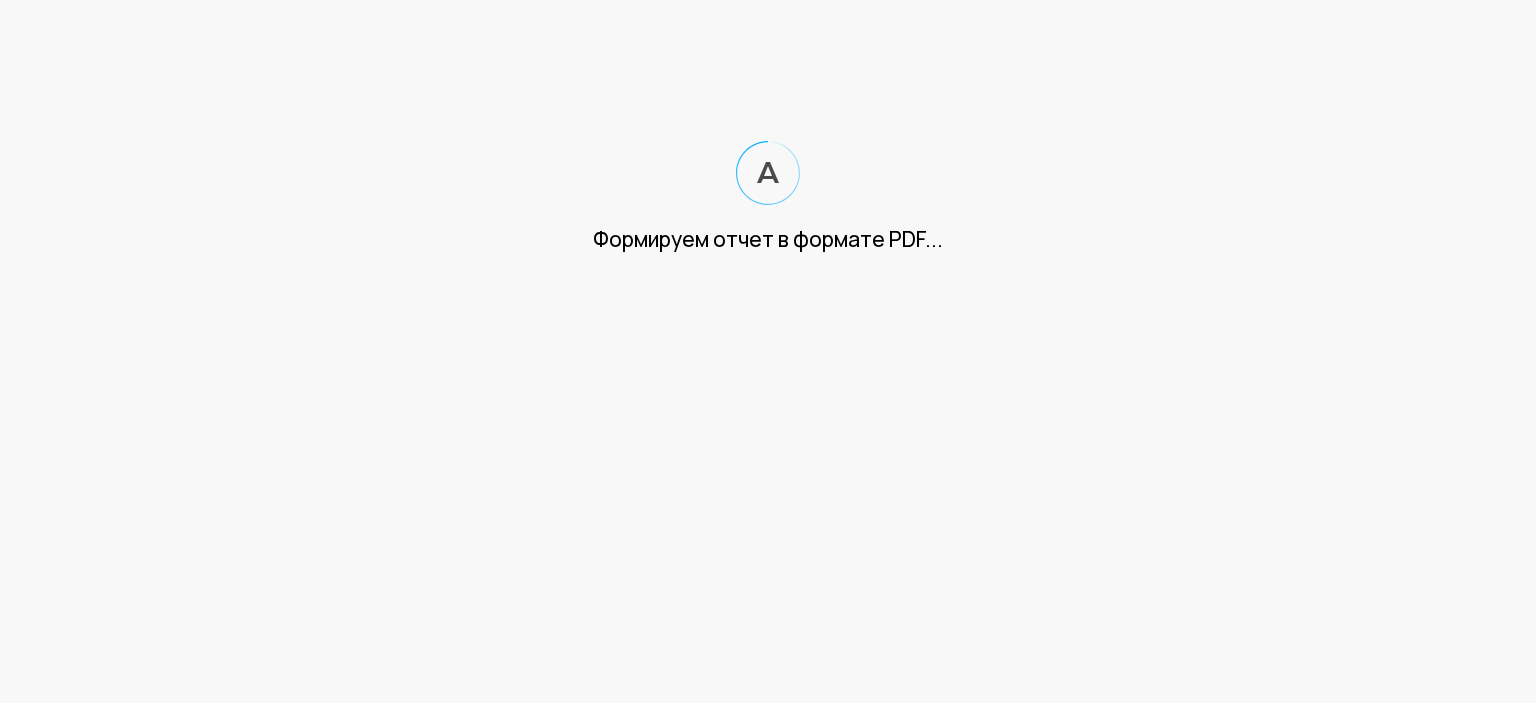 scroll, scrollTop: 0, scrollLeft: 0, axis: both 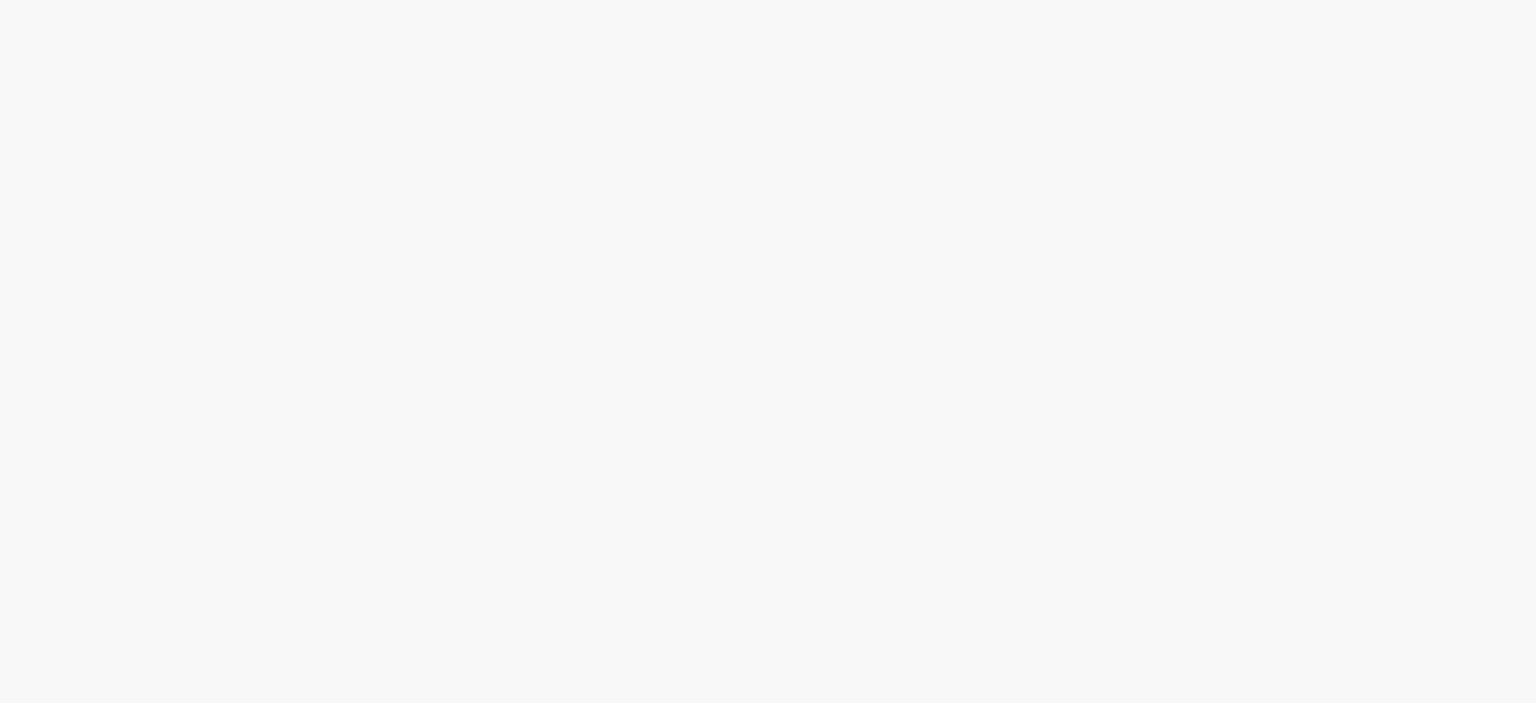 drag, startPoint x: 922, startPoint y: 132, endPoint x: 966, endPoint y: 83, distance: 65.8559 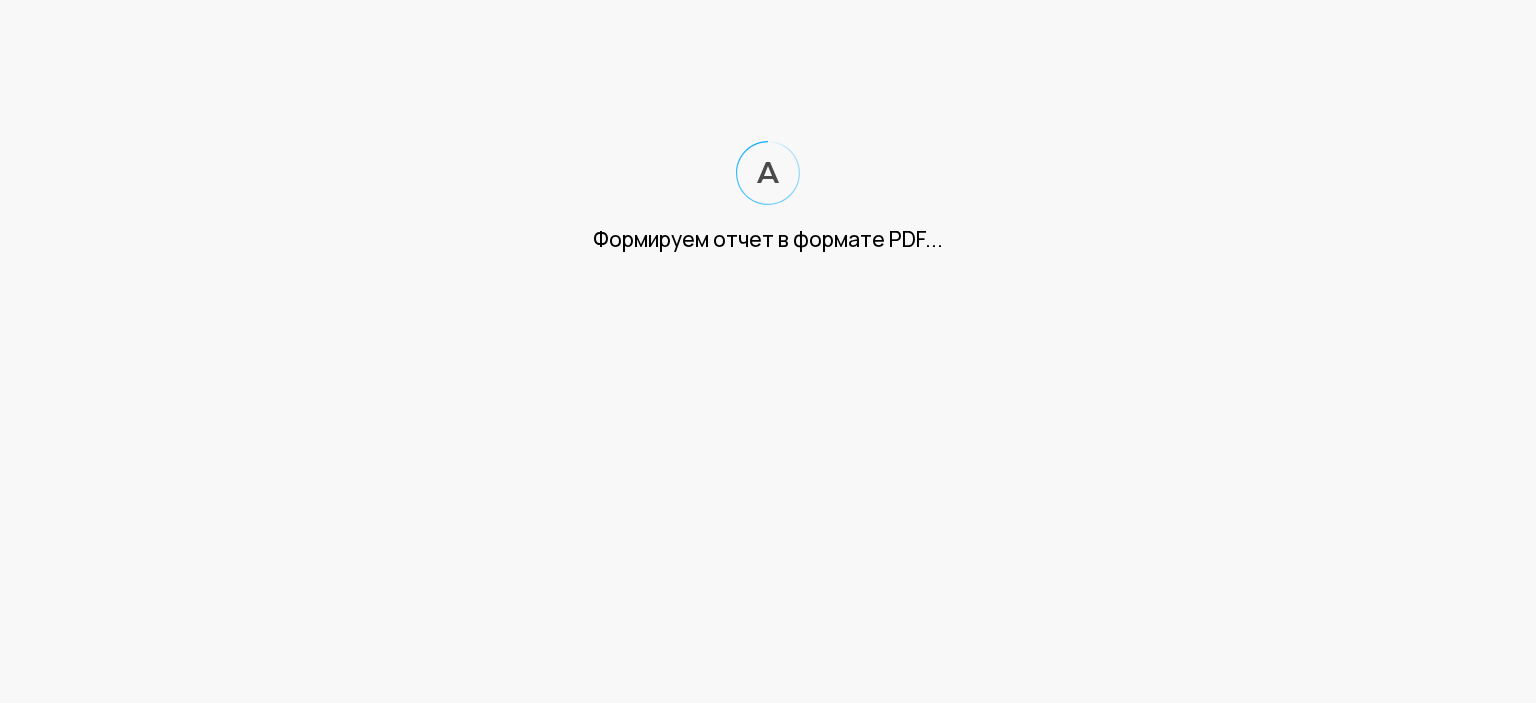 scroll, scrollTop: 0, scrollLeft: 0, axis: both 